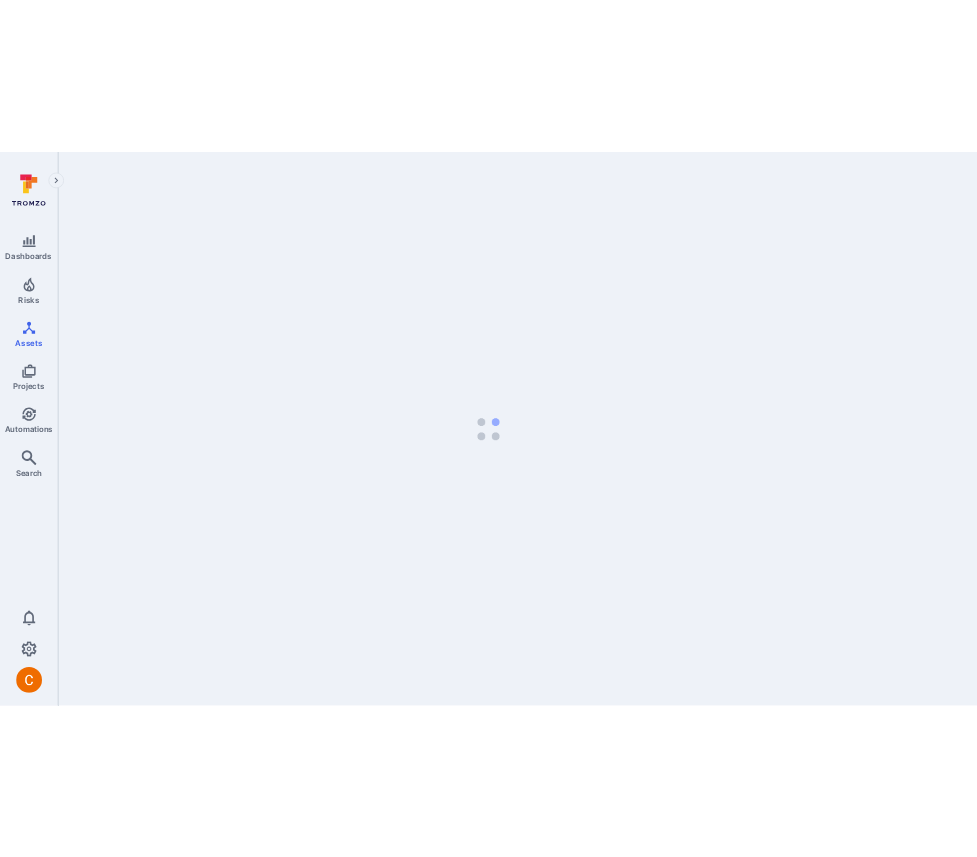 scroll, scrollTop: 0, scrollLeft: 0, axis: both 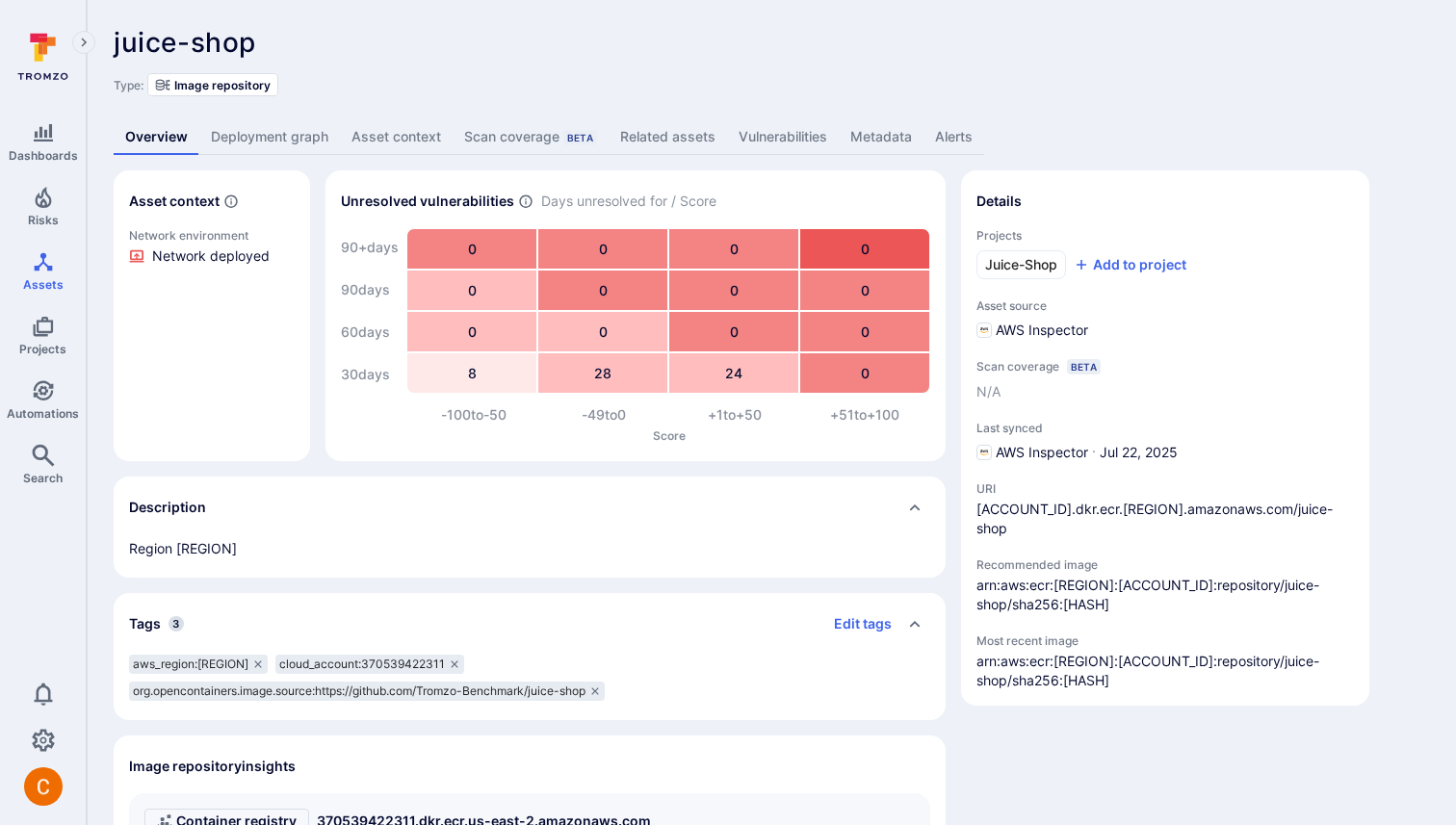 click on "Deployment graph" at bounding box center [270, 137] 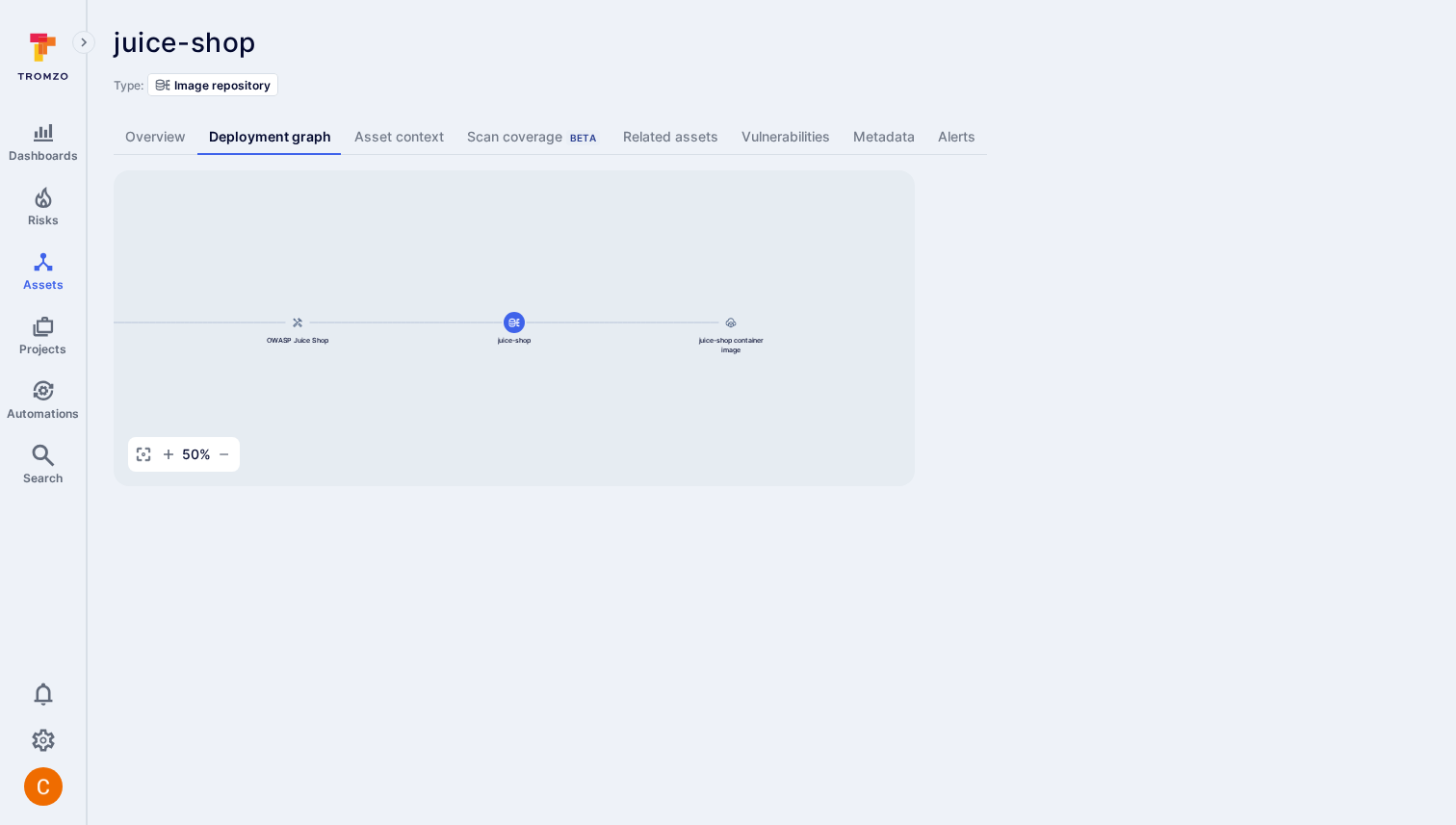 click on "Dashboards Risks Assets Projects Automations Search 0 Assets Assets Pull requests juice-shop ...   Show  more Type: Image repository Overview Deployment graph Asset context Scan coverage   Beta Related assets Vulnerabilities Metadata Alerts juice-shop container image juice-shop OWASP Juice Shop juice-shop 50 % Press enter or space to select a node. You can then use the arrow keys to move the node around. Press delete to remove it and escape to cancel. Press enter or space to select an edge. You can then press delete to remove it or escape to cancel." at bounding box center (728, 412) 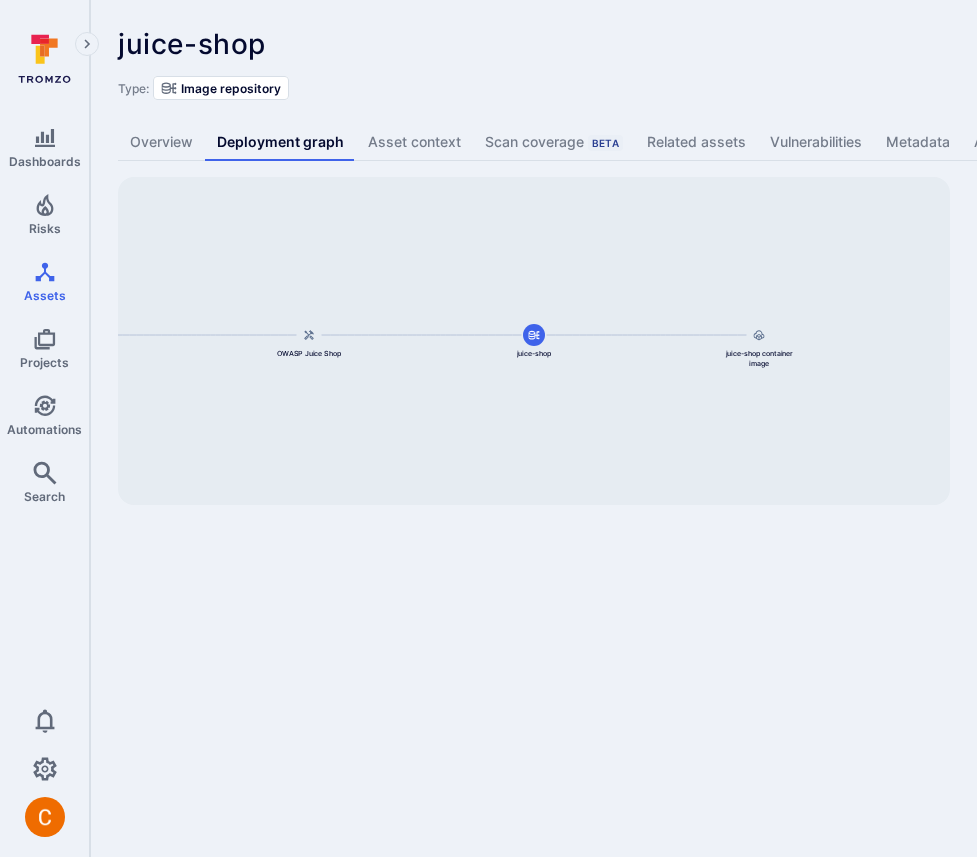 click on "juice-shop ...   Show  more Type: Image repository" at bounding box center [765, 64] 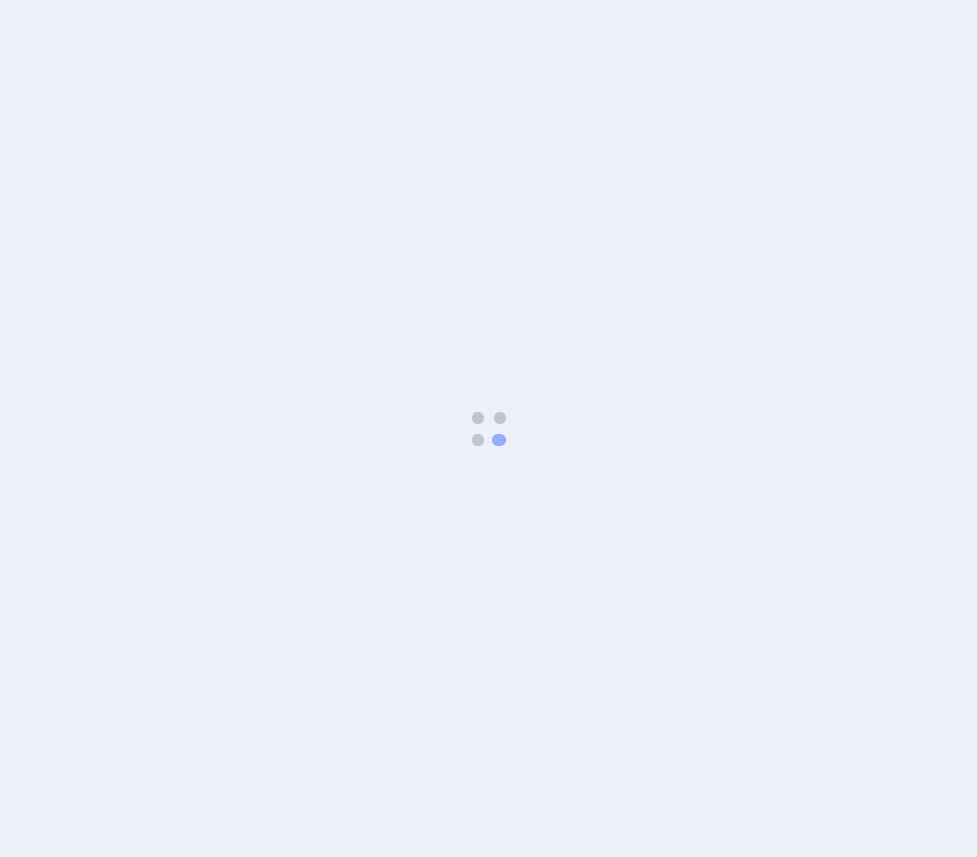 scroll, scrollTop: 0, scrollLeft: 0, axis: both 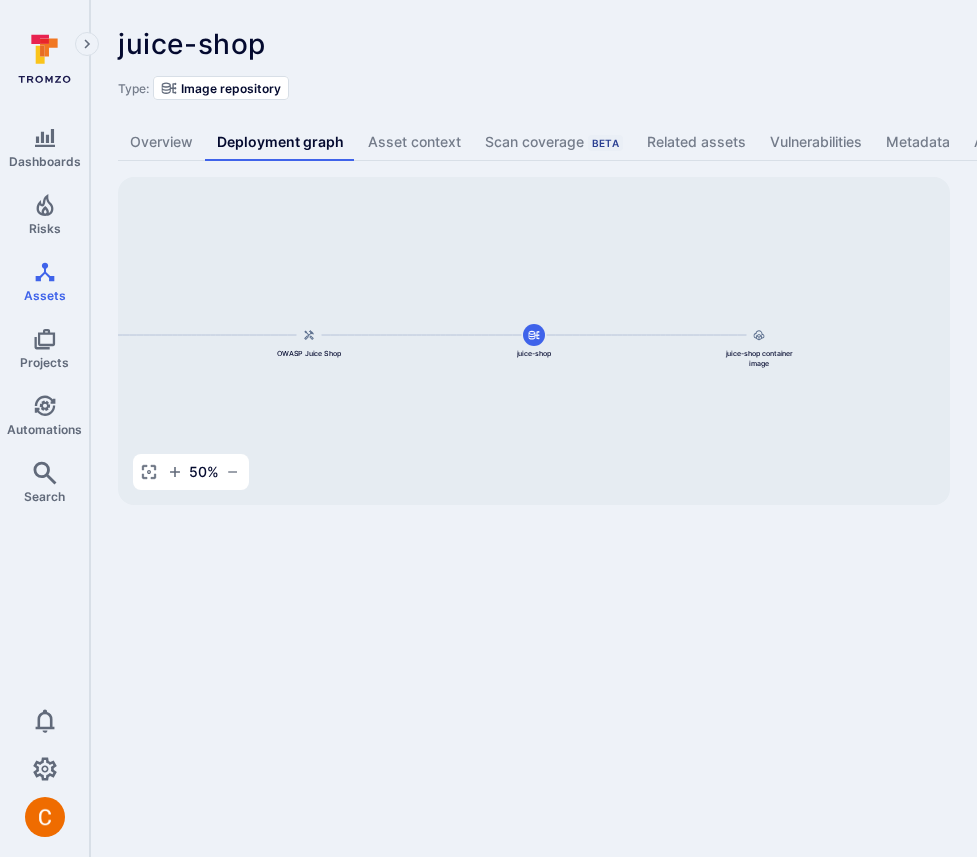 click on "juice-shop ...   Show  more Type: Image repository" at bounding box center [765, 64] 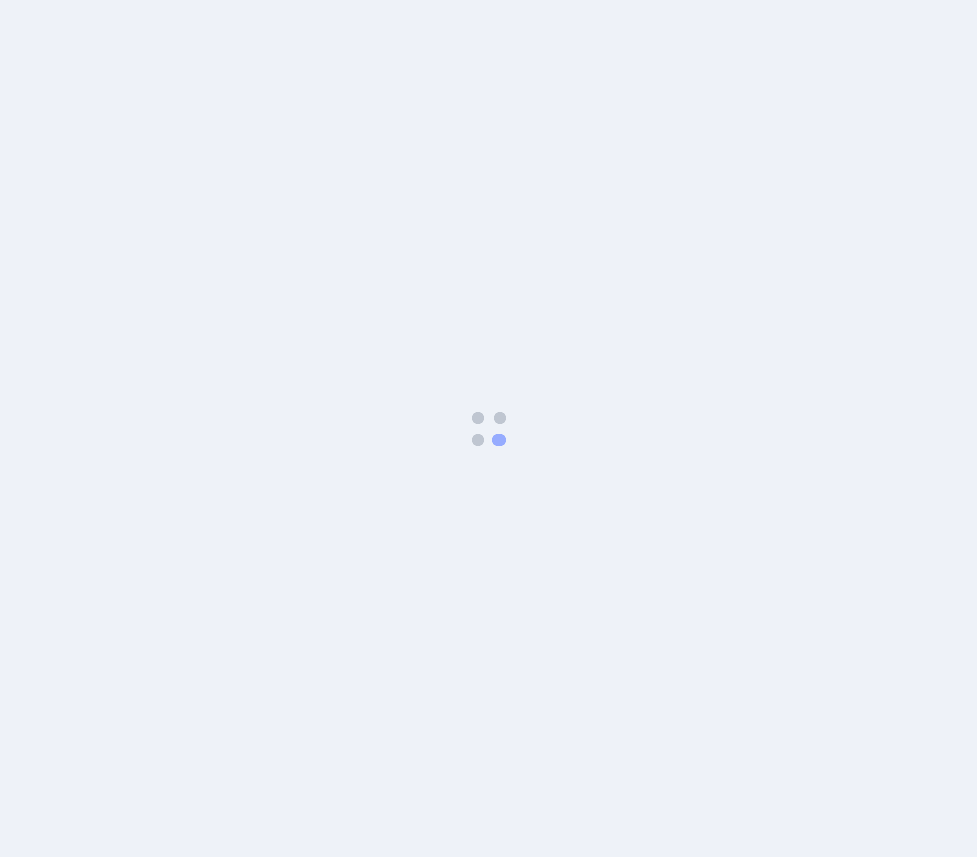 scroll, scrollTop: 0, scrollLeft: 0, axis: both 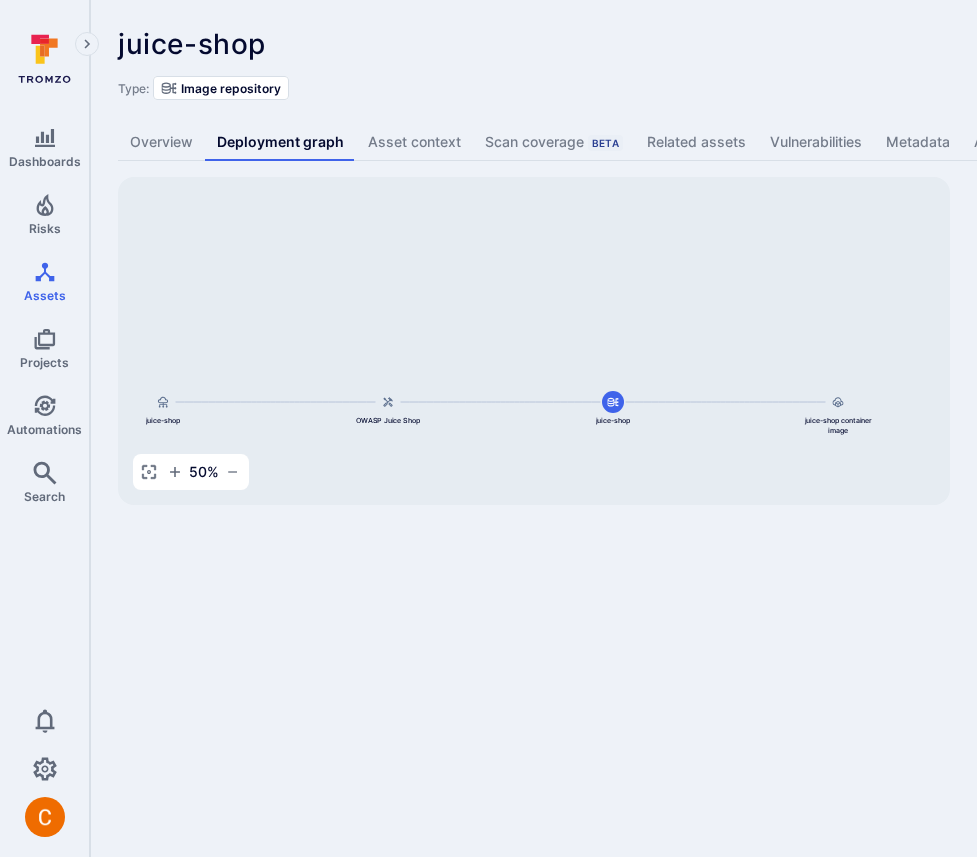 drag, startPoint x: 514, startPoint y: 383, endPoint x: 610, endPoint y: 439, distance: 111.13955 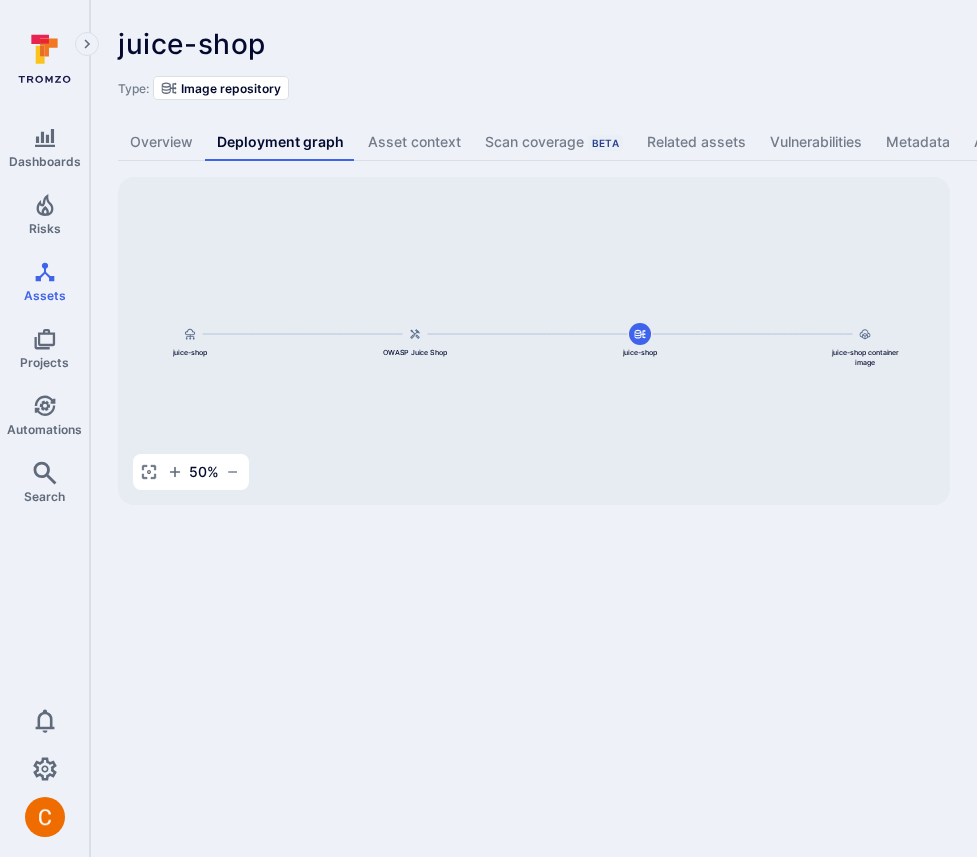 drag, startPoint x: 661, startPoint y: 318, endPoint x: 671, endPoint y: 260, distance: 58.855755 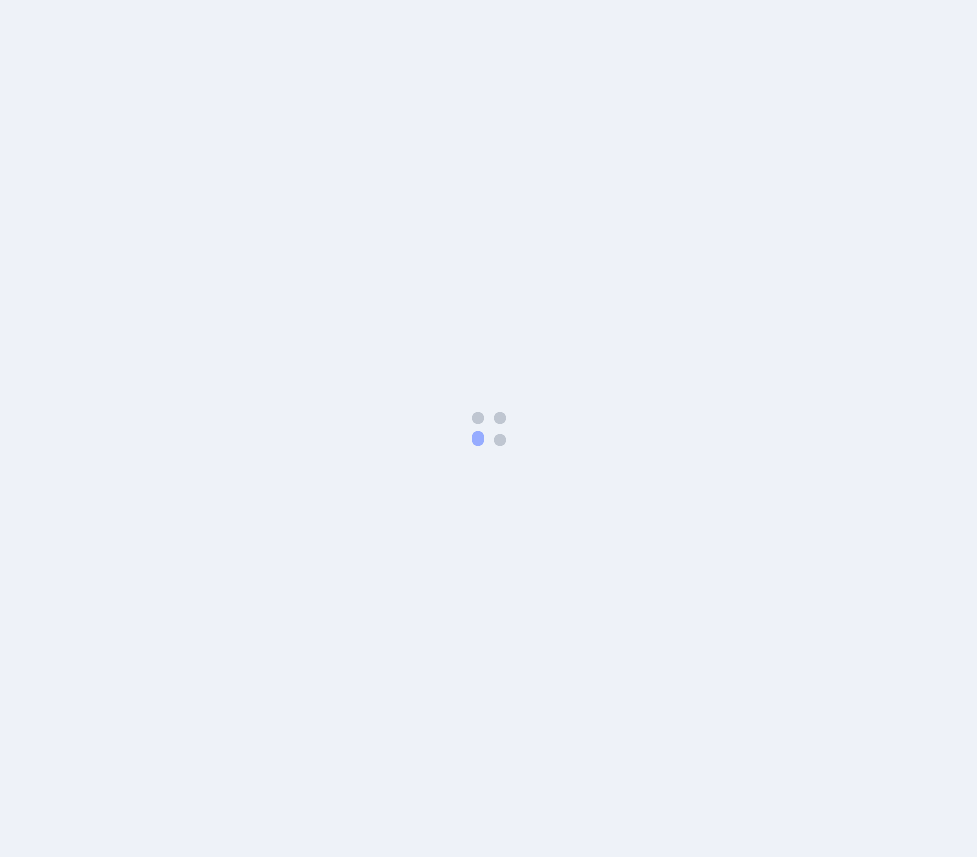 scroll, scrollTop: 0, scrollLeft: 0, axis: both 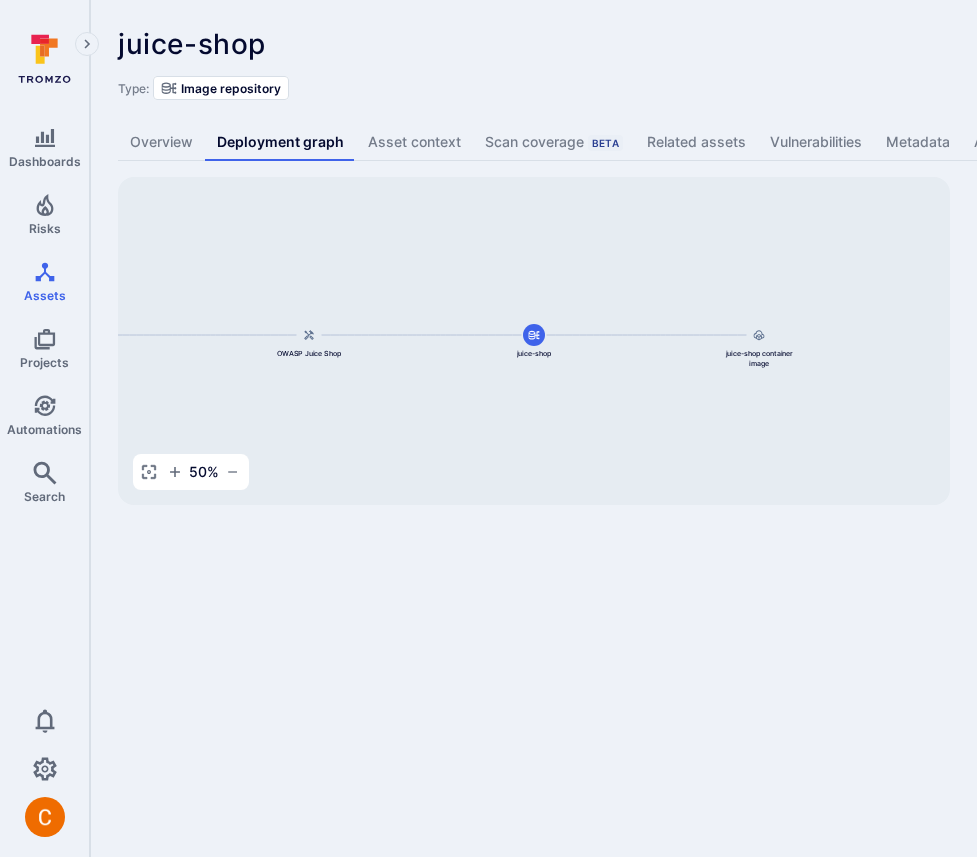 click on "Dashboards Risks Assets Projects Automations Search 0 Assets Assets Pull requests juice-shop ...   Show  more Type: Image repository Overview Deployment graph Asset context Scan coverage   Beta Related assets Vulnerabilities Metadata Alerts juice-shop container image juice-shop OWASP Juice Shop juice-shop 50 % Press enter or space to select a node. You can then use the arrow keys to move the node around. Press delete to remove it and escape to cancel. Press enter or space to select an edge. You can then press delete to remove it or escape to cancel." at bounding box center [488, 428] 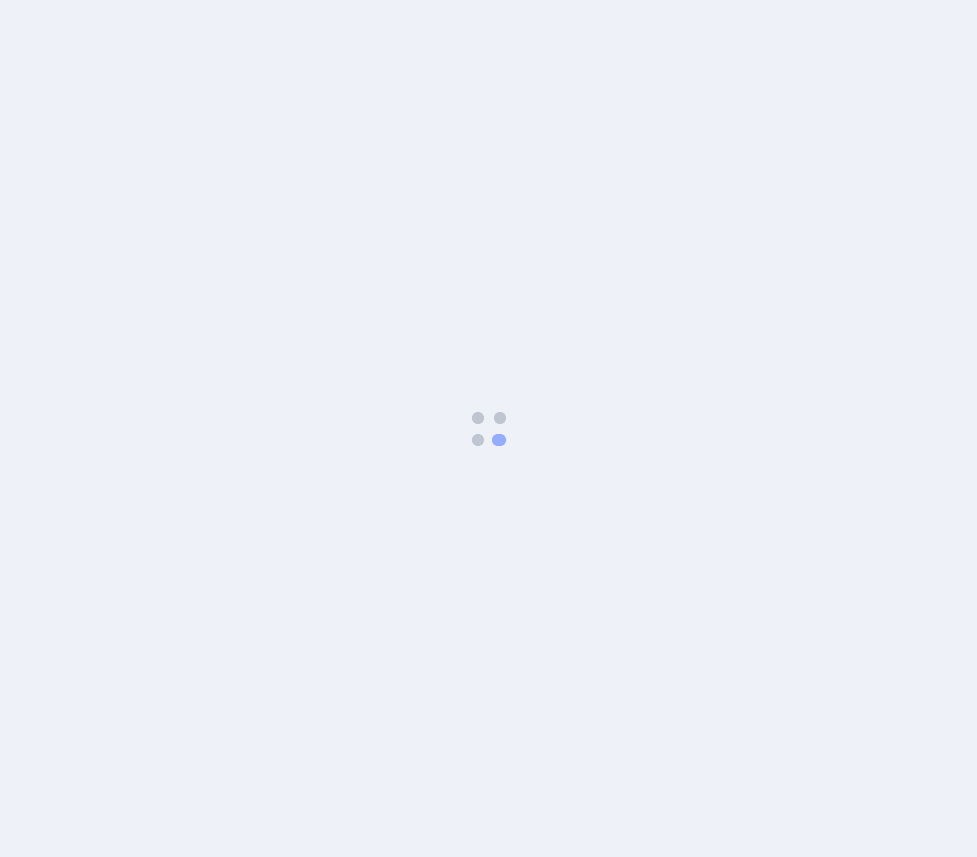 scroll, scrollTop: 0, scrollLeft: 0, axis: both 